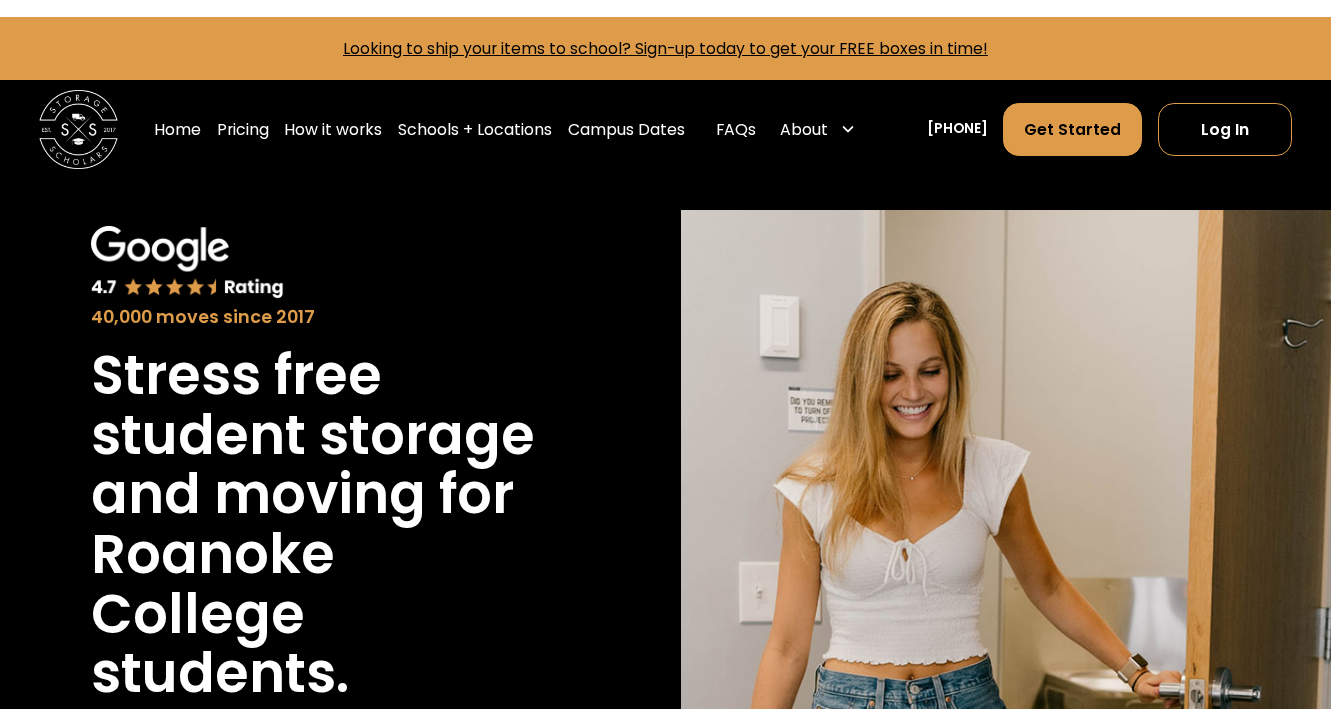 scroll, scrollTop: 0, scrollLeft: 0, axis: both 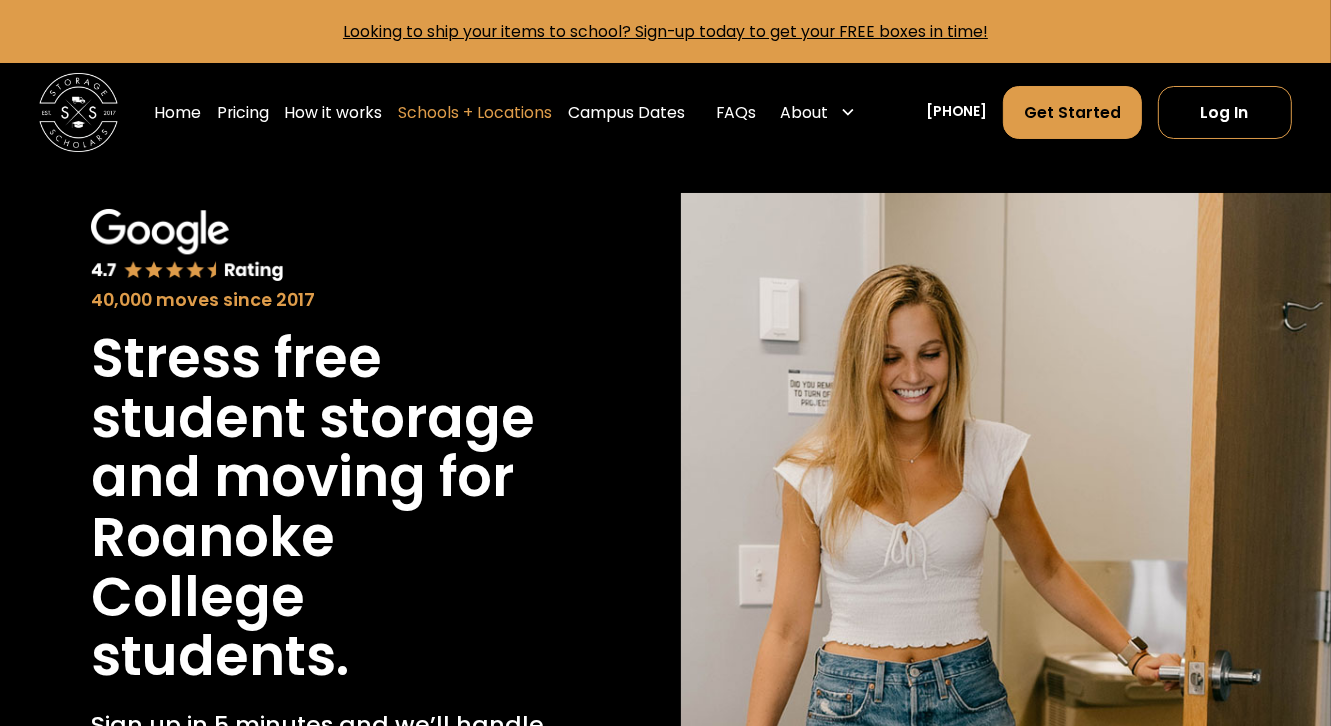 click on "Schools + Locations" at bounding box center [475, 112] 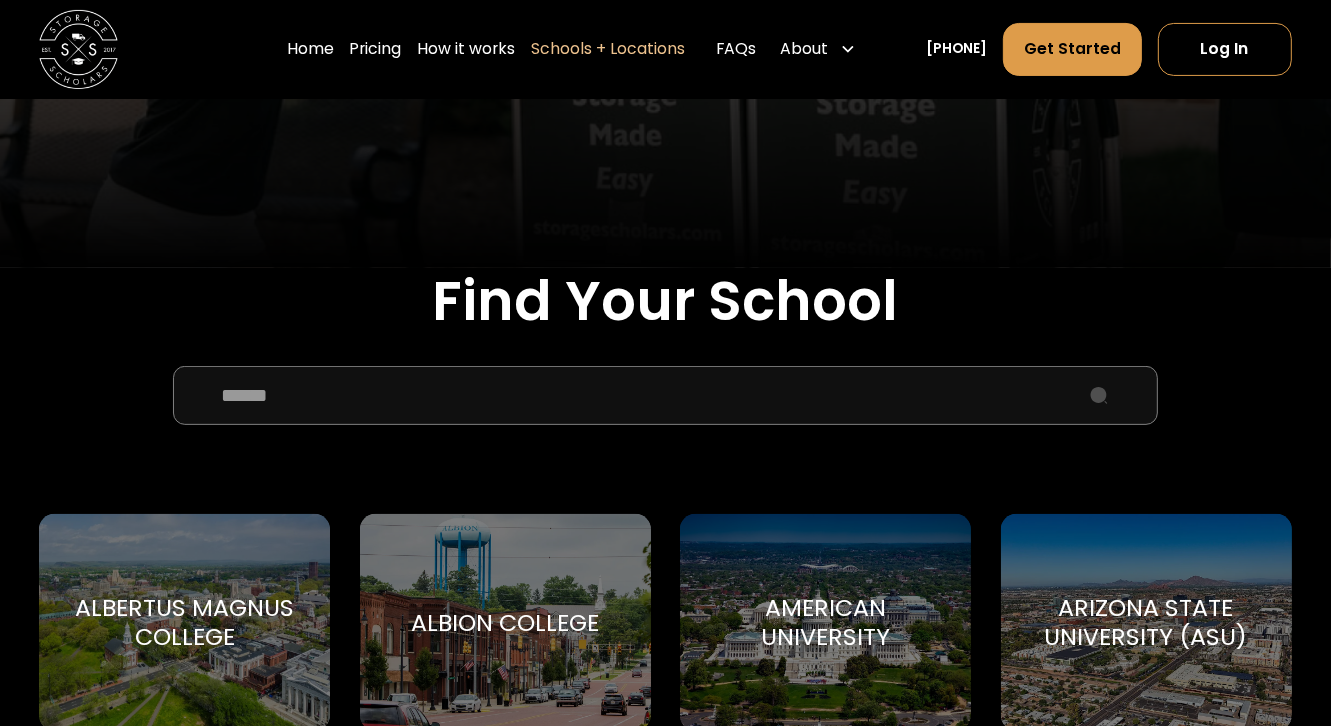 scroll, scrollTop: 600, scrollLeft: 0, axis: vertical 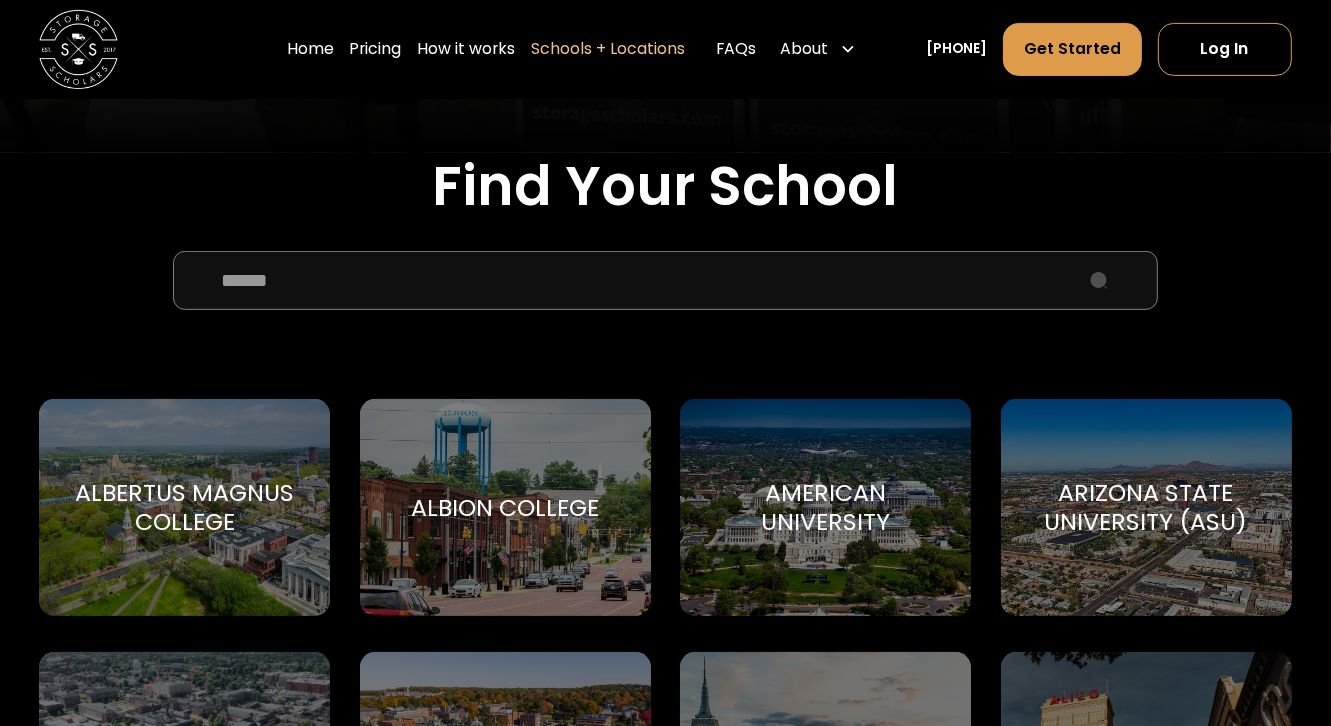 click at bounding box center (666, 280) 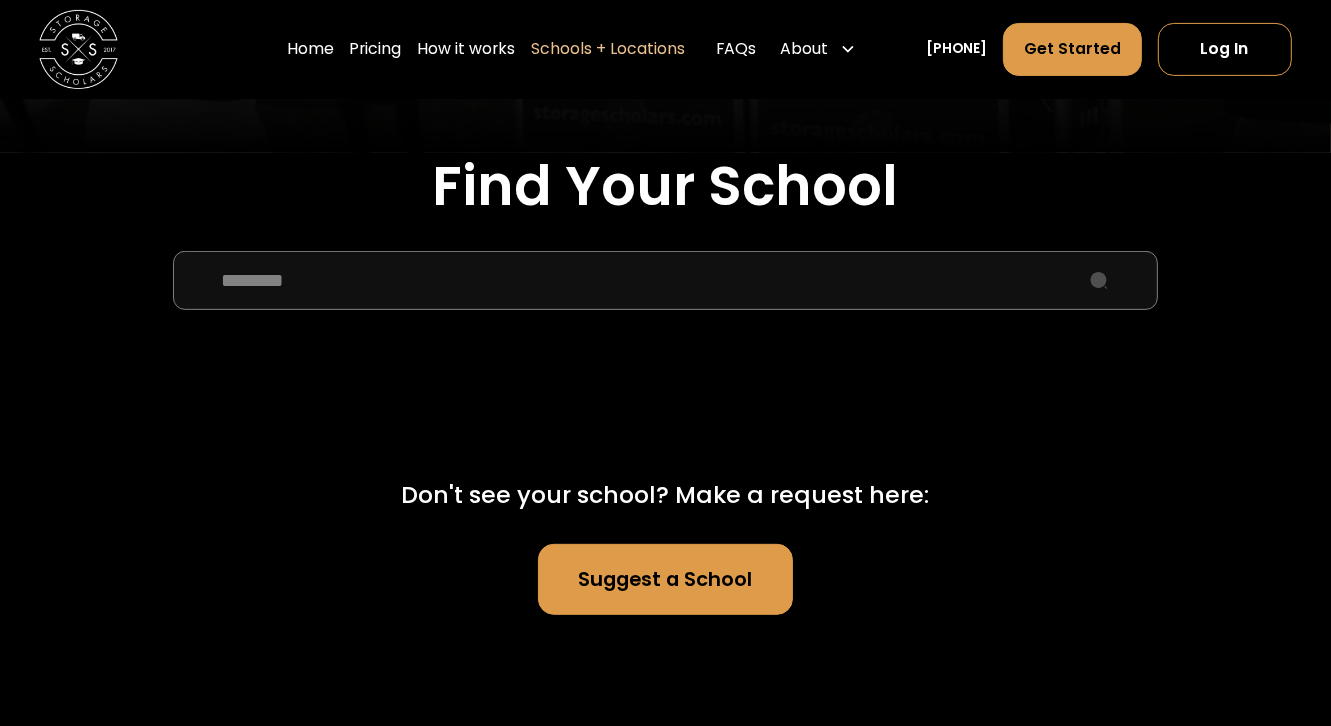 click on "Suggest a School" at bounding box center (665, 579) 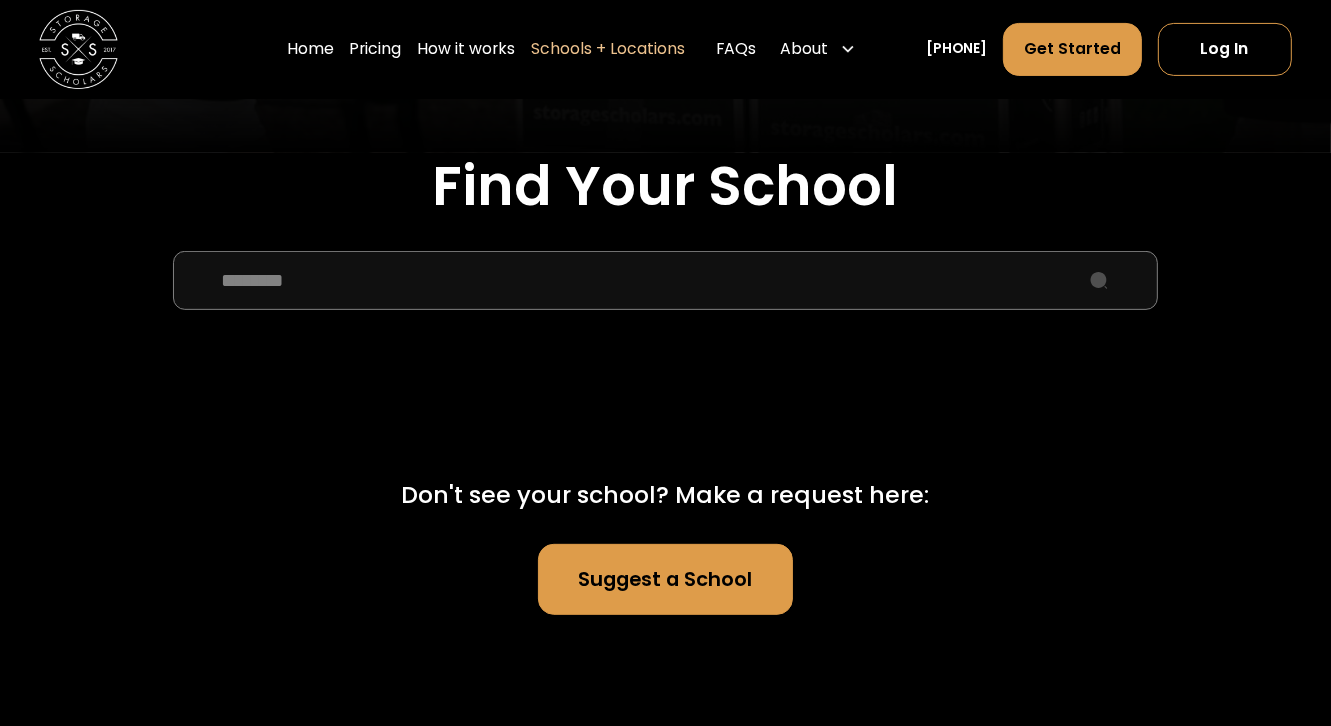click on "********" at bounding box center [666, 280] 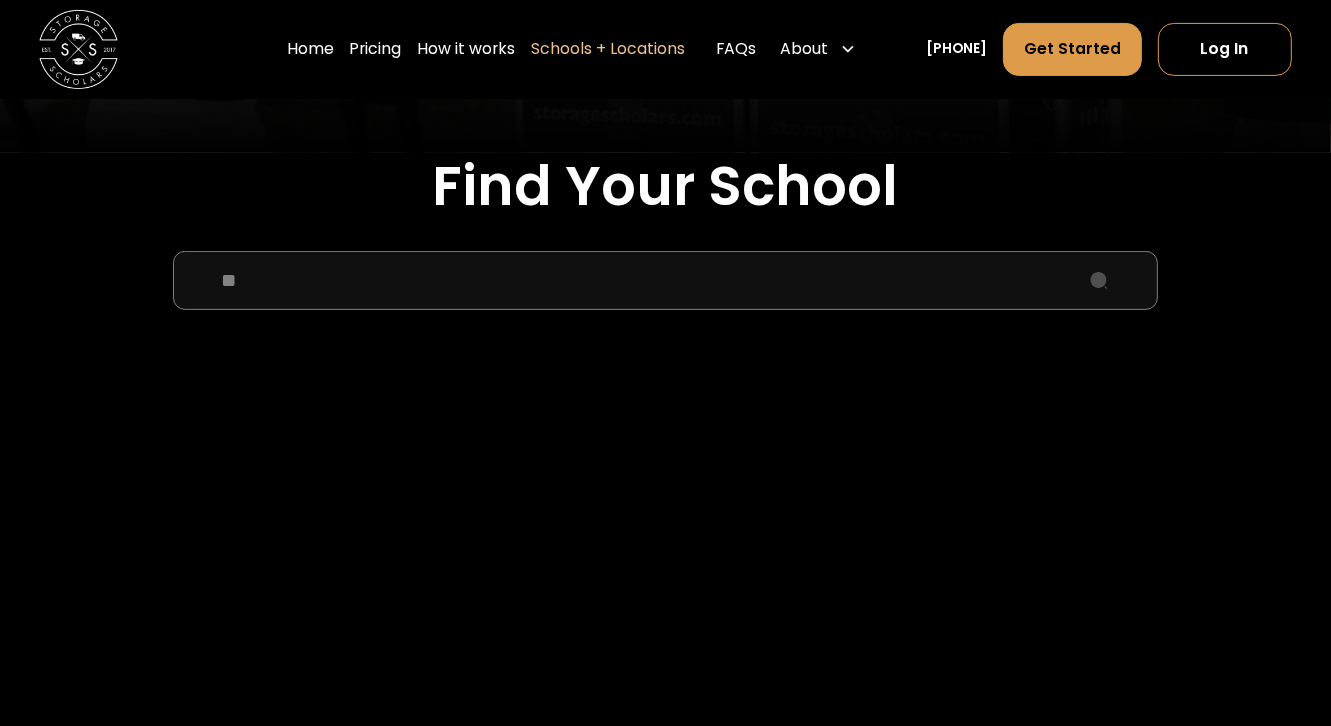 type on "*" 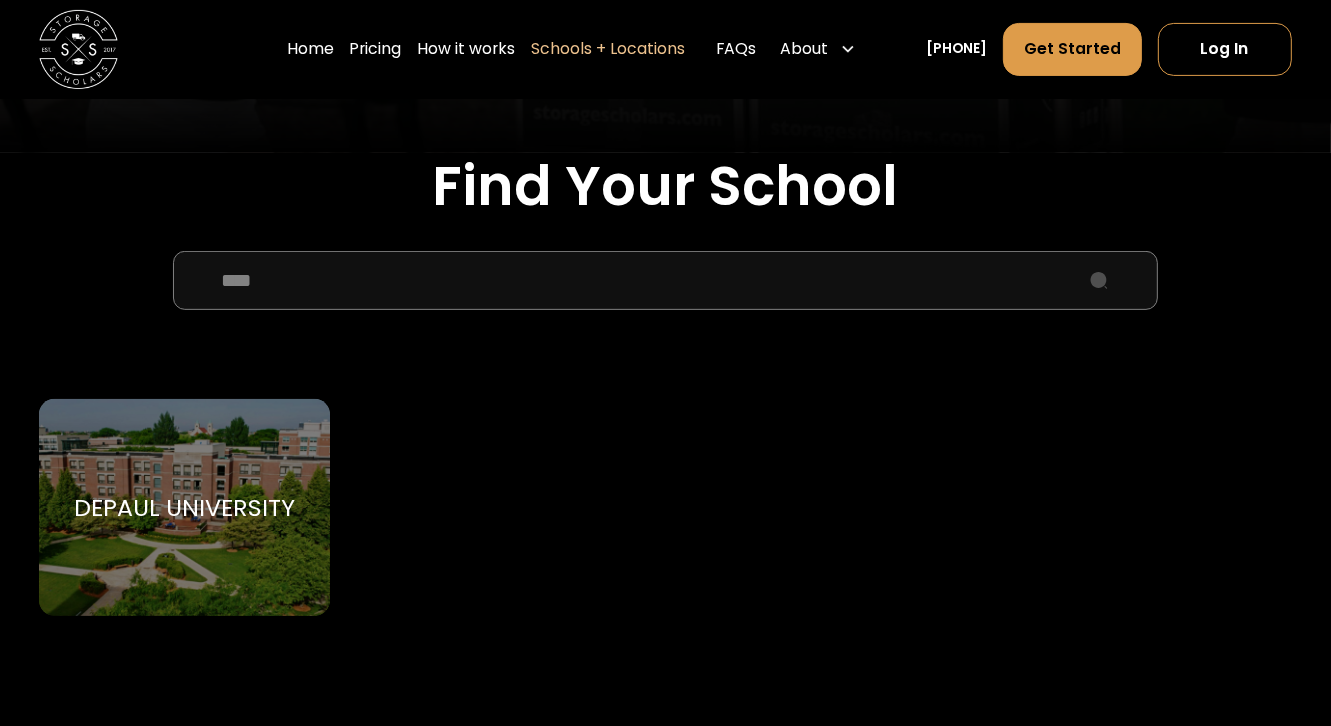 type on "****" 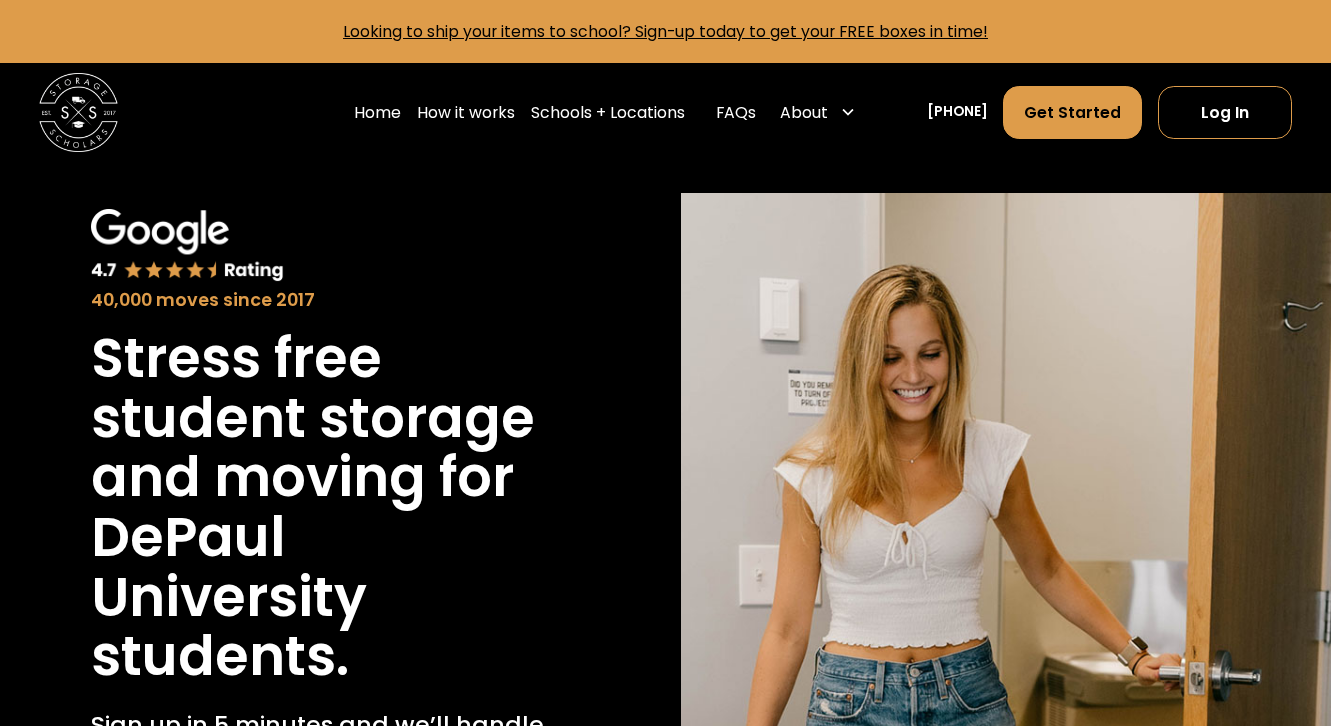 scroll, scrollTop: 0, scrollLeft: 0, axis: both 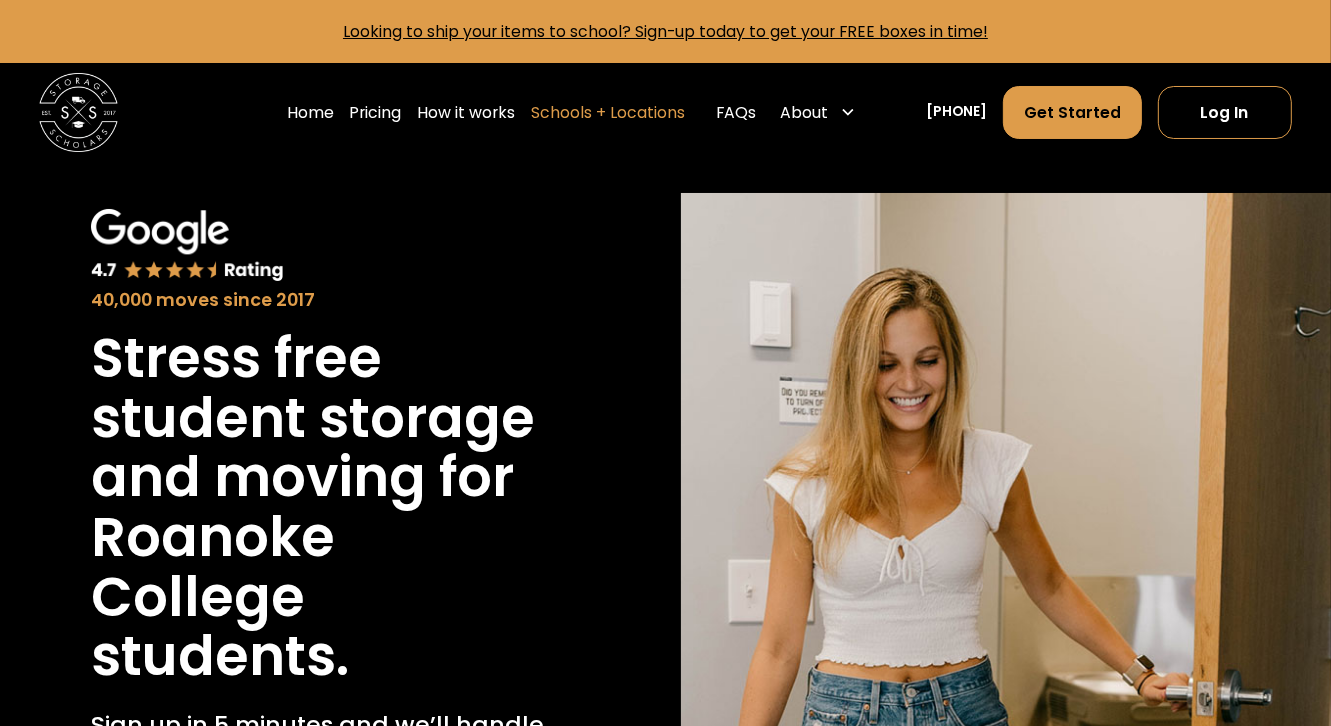 click on "Schools + Locations" at bounding box center [608, 112] 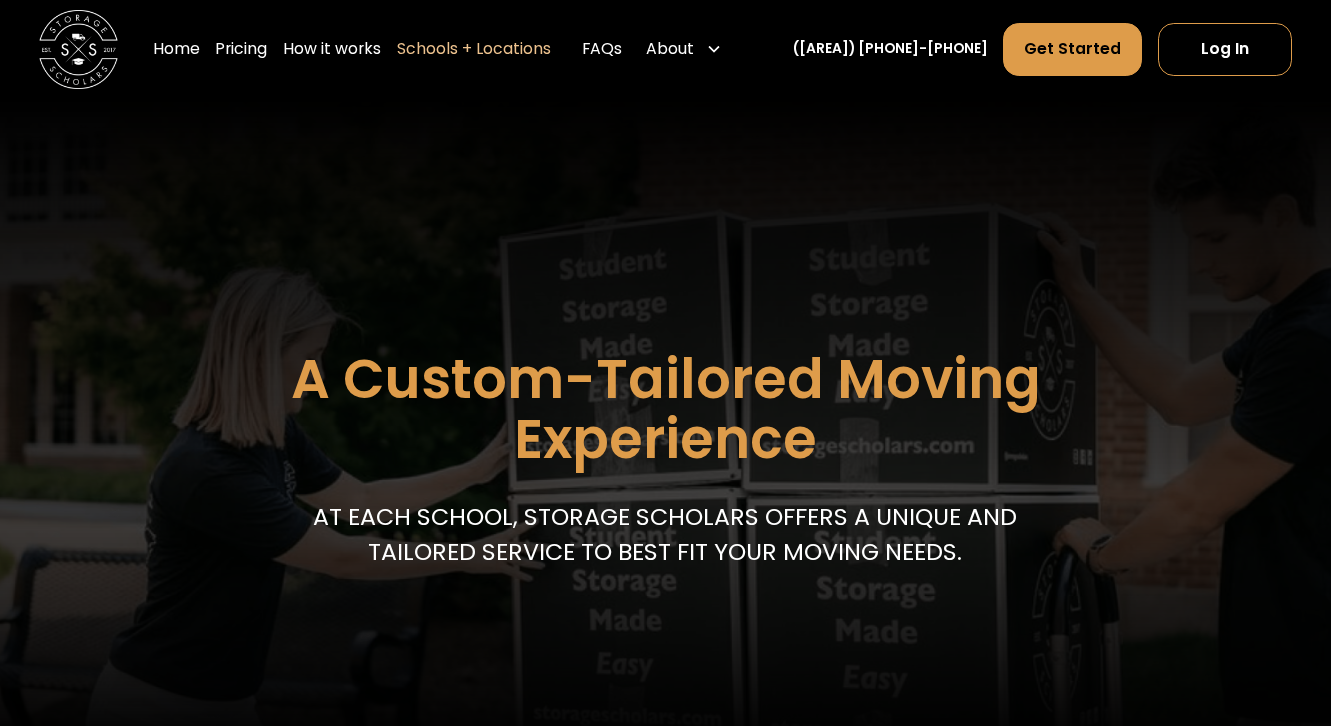 scroll, scrollTop: 0, scrollLeft: 0, axis: both 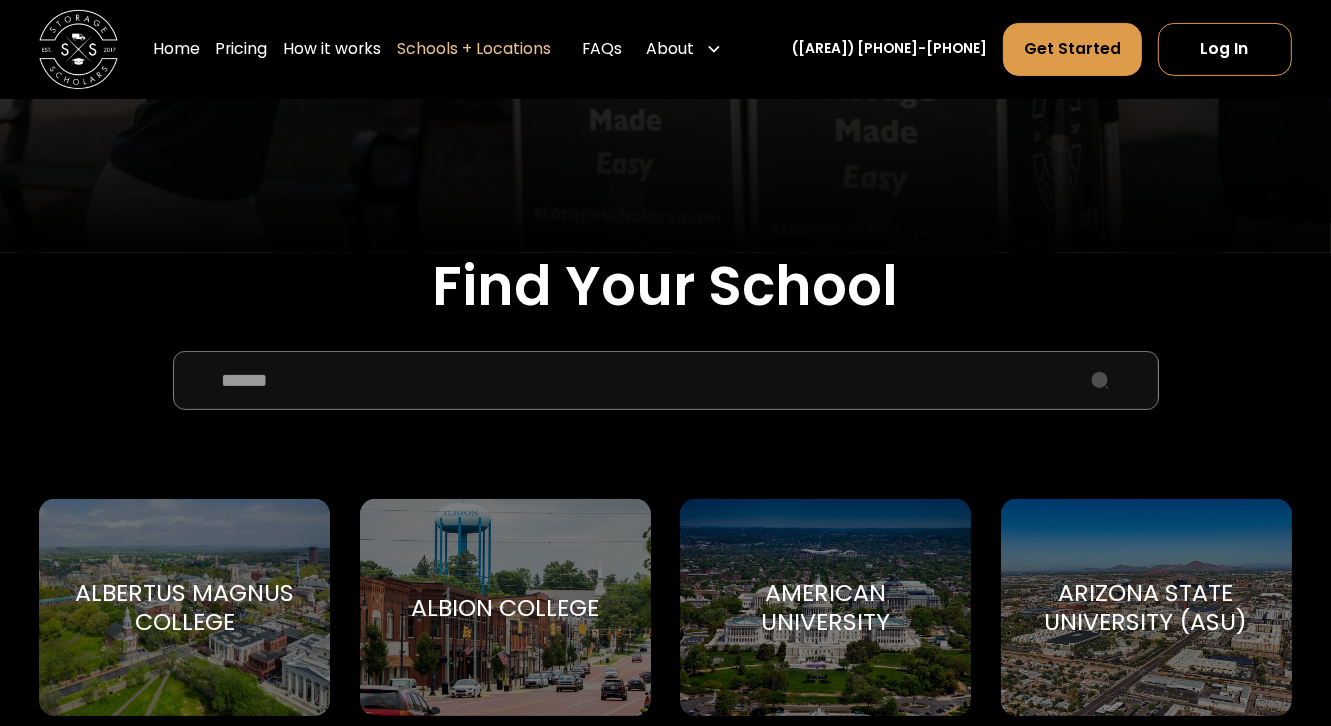 click at bounding box center (666, 380) 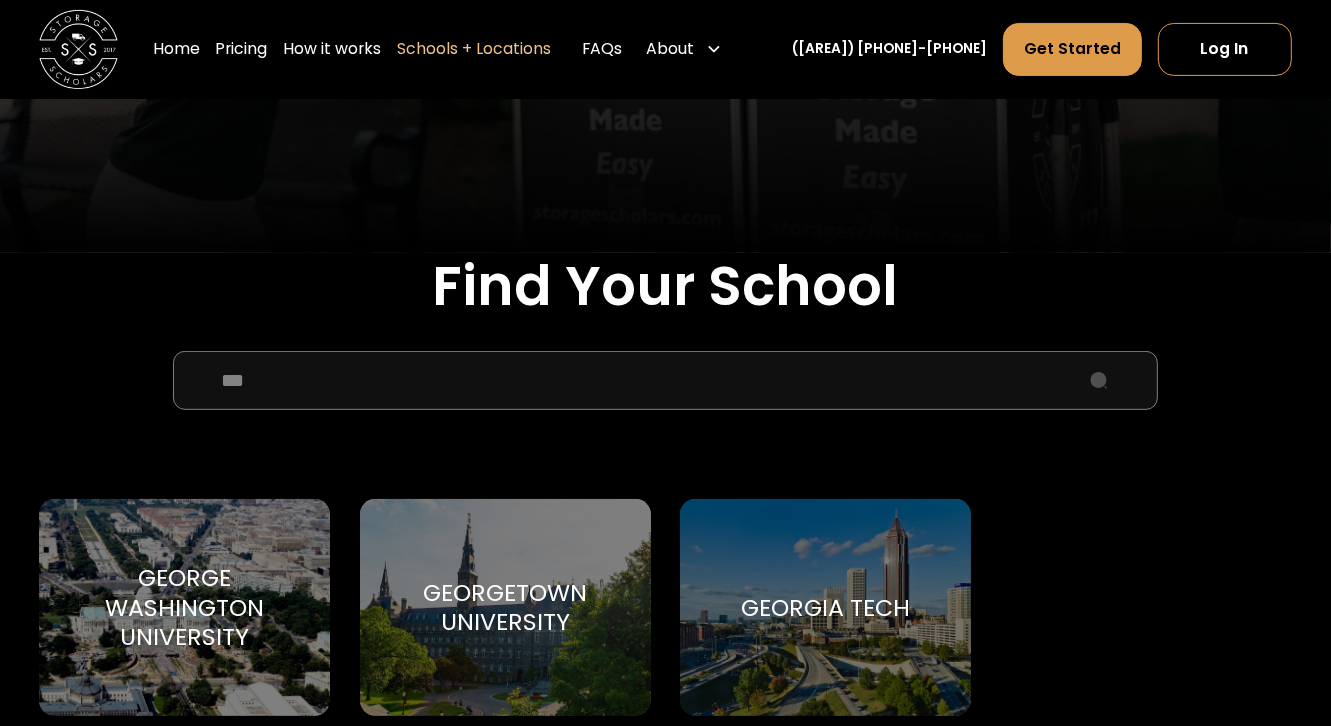 type on "***" 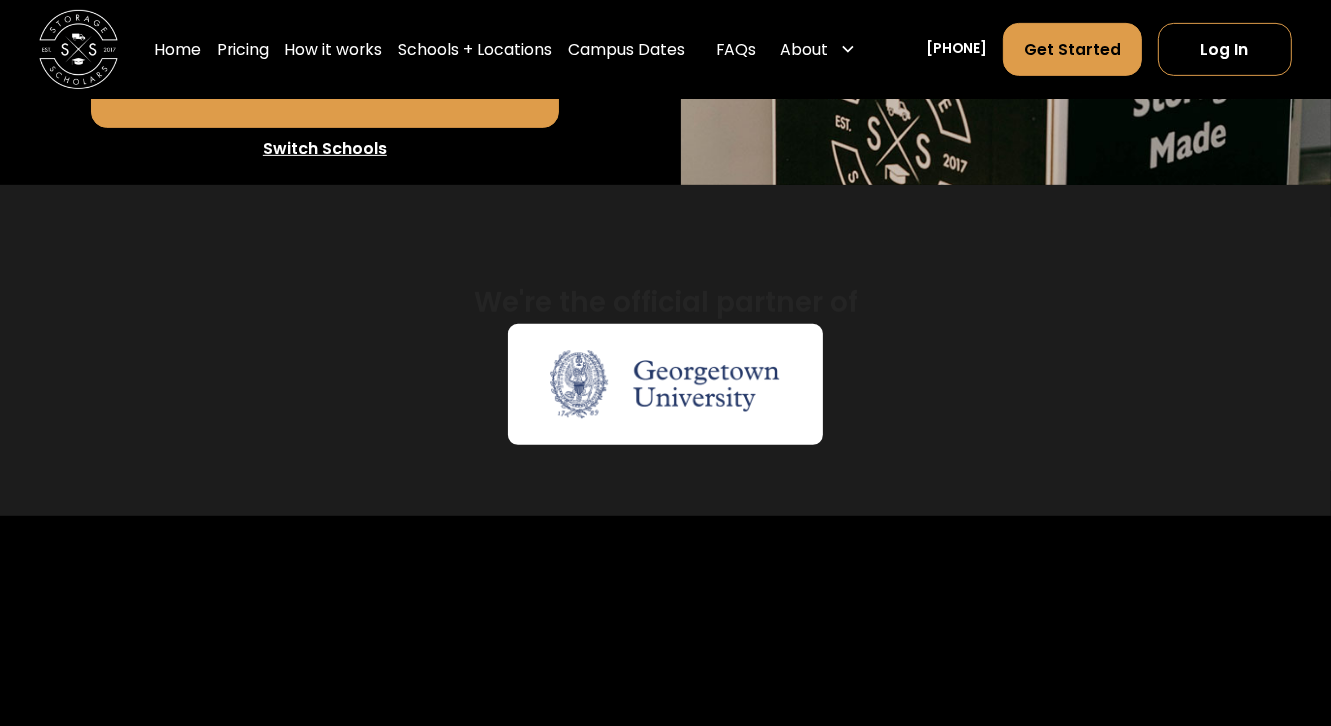 scroll, scrollTop: 1208, scrollLeft: 0, axis: vertical 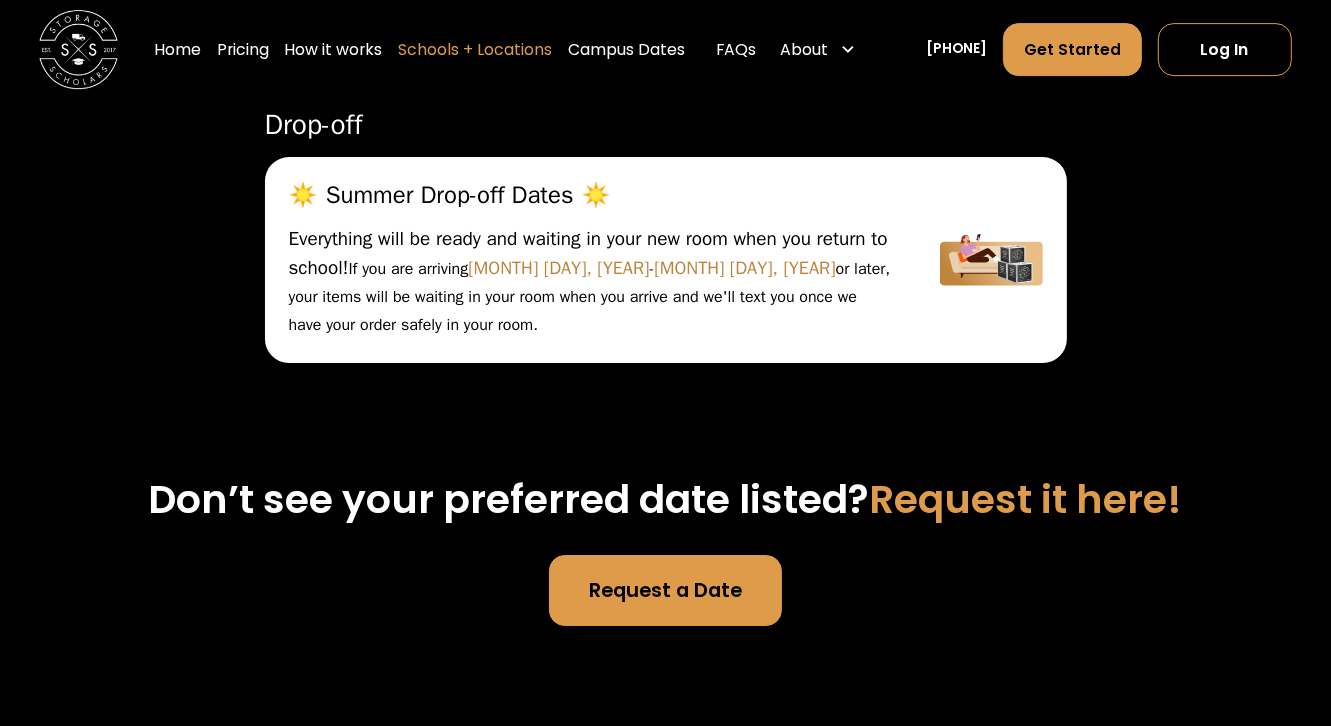 click on "Schools + Locations" at bounding box center (475, 49) 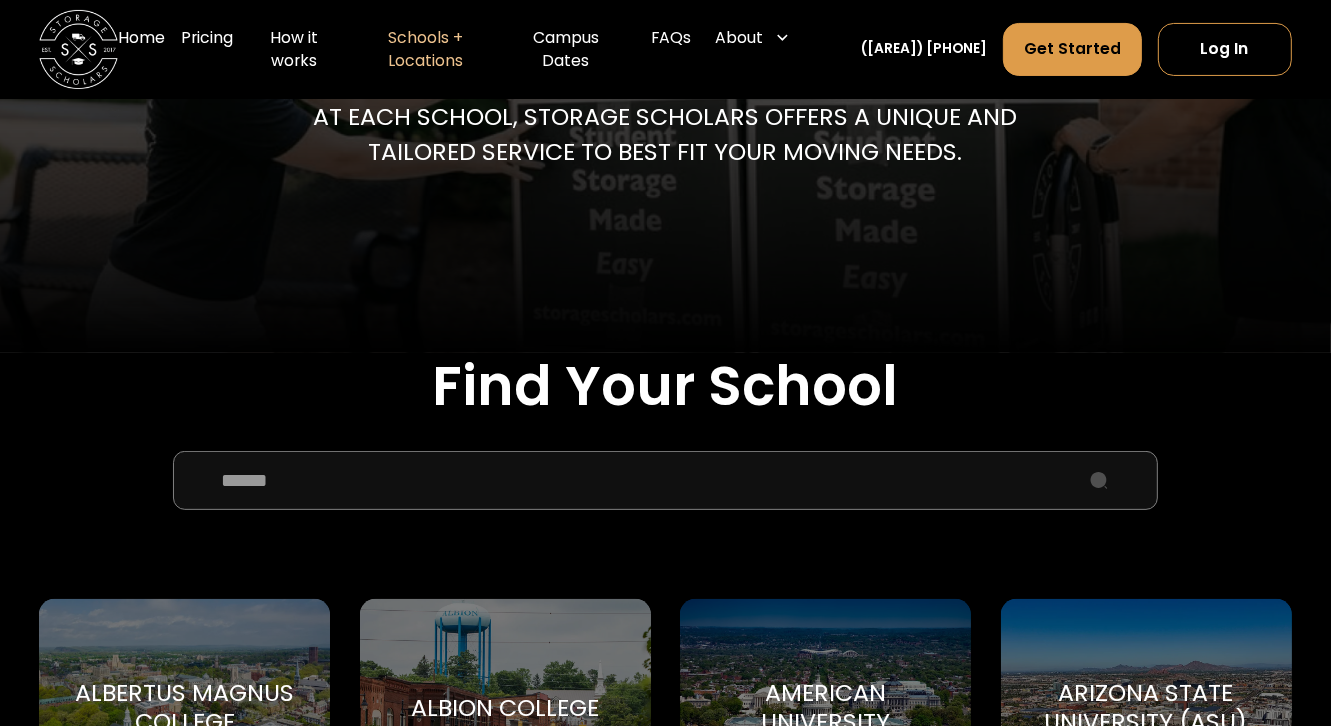 drag, startPoint x: 300, startPoint y: 504, endPoint x: 295, endPoint y: 495, distance: 10.29563 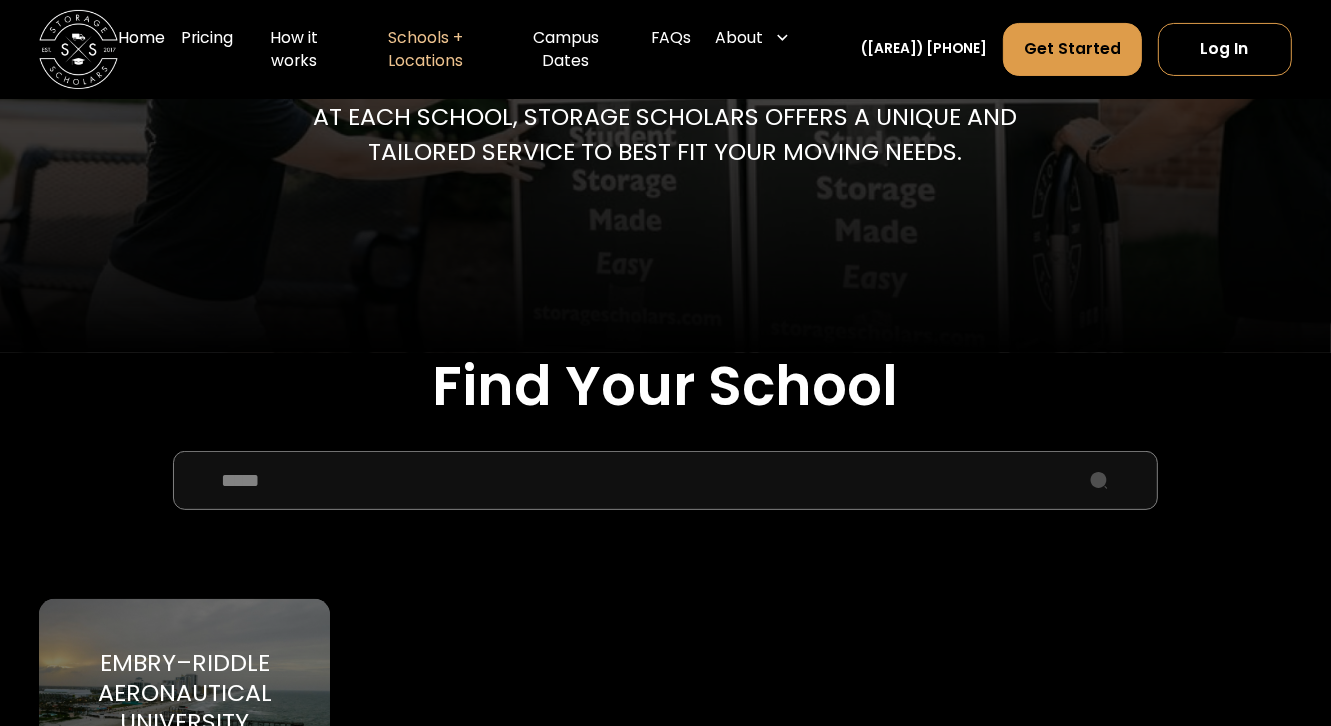 type on "*****" 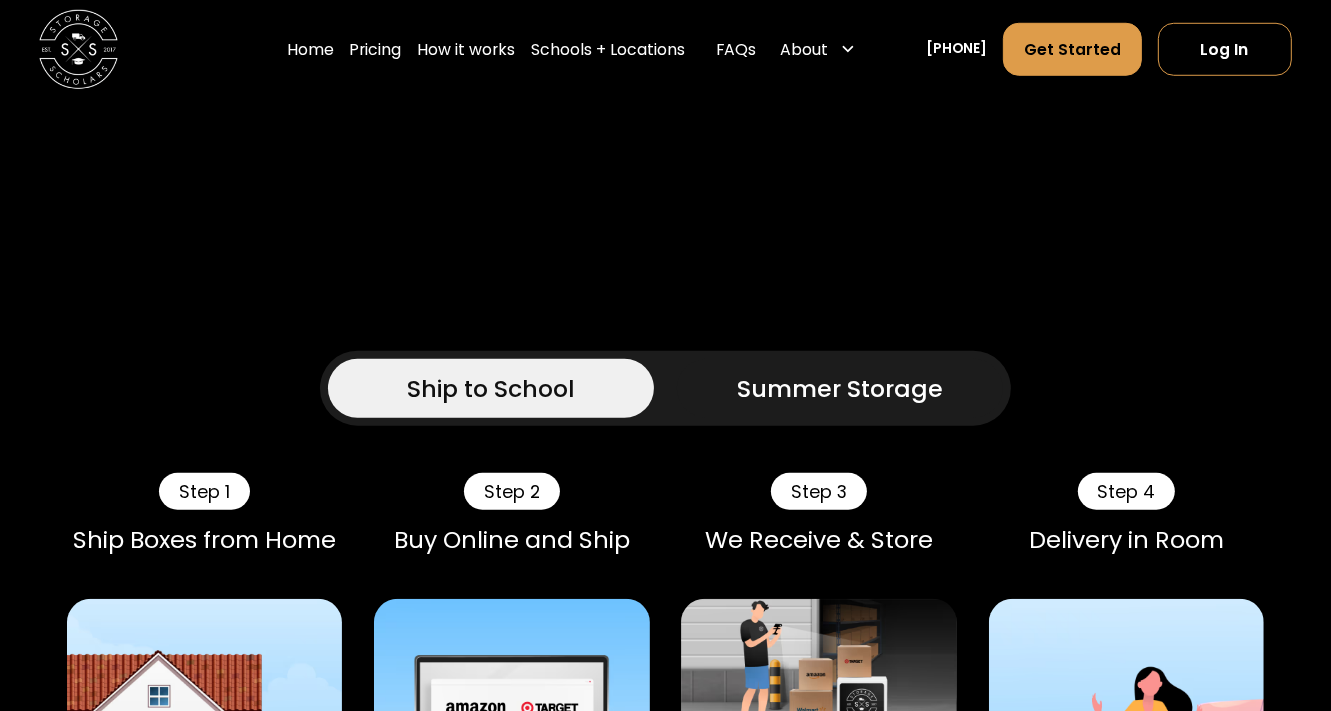 scroll, scrollTop: 0, scrollLeft: 0, axis: both 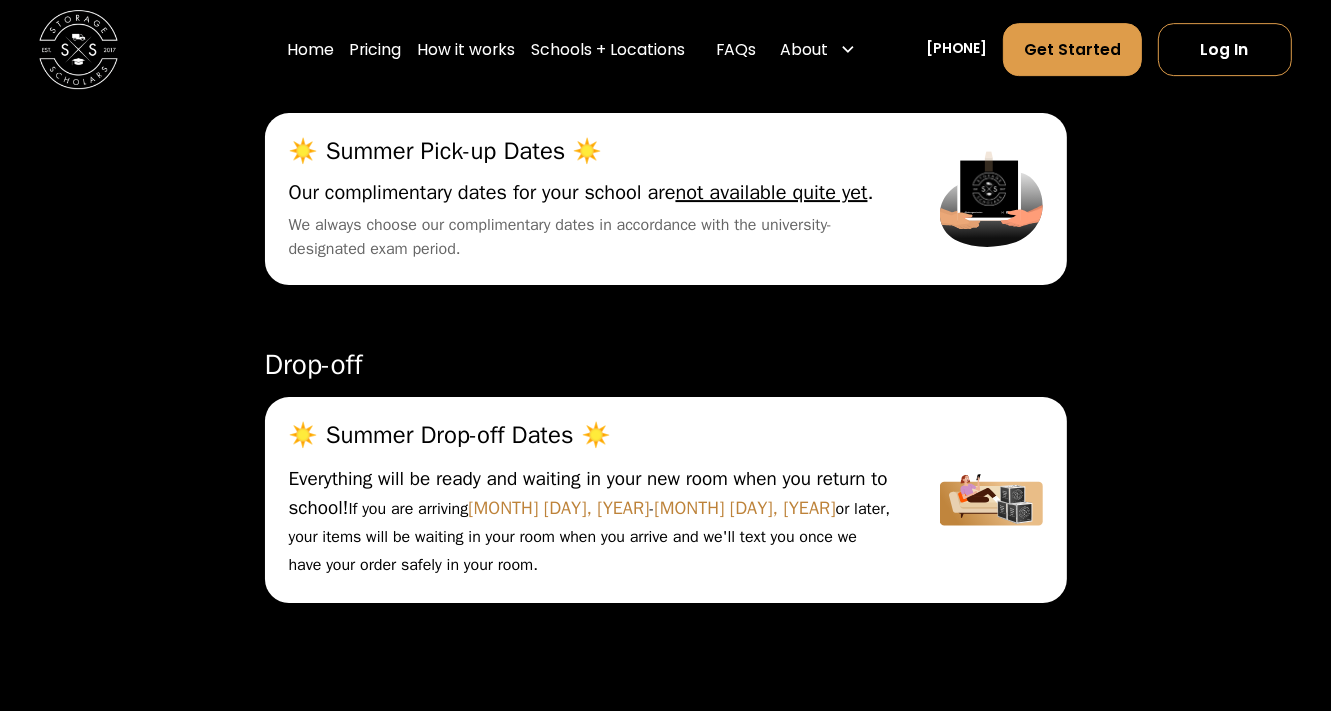 click on "On Campus
Off Campus
Pick-up
☀️ Summer Pick-up Dates ☀️
Lock your items in your room and go home!
Thanks to our partnership with your university, you don't need to be present when we move your stuff.
When you are done packing, lock up your room and leave anytime during final exam week
-
and we'll send you a text as soon as the items are picked up!
Our complimentary dates for your school are  not available quite yet .
Drop-off" at bounding box center [666, 288] 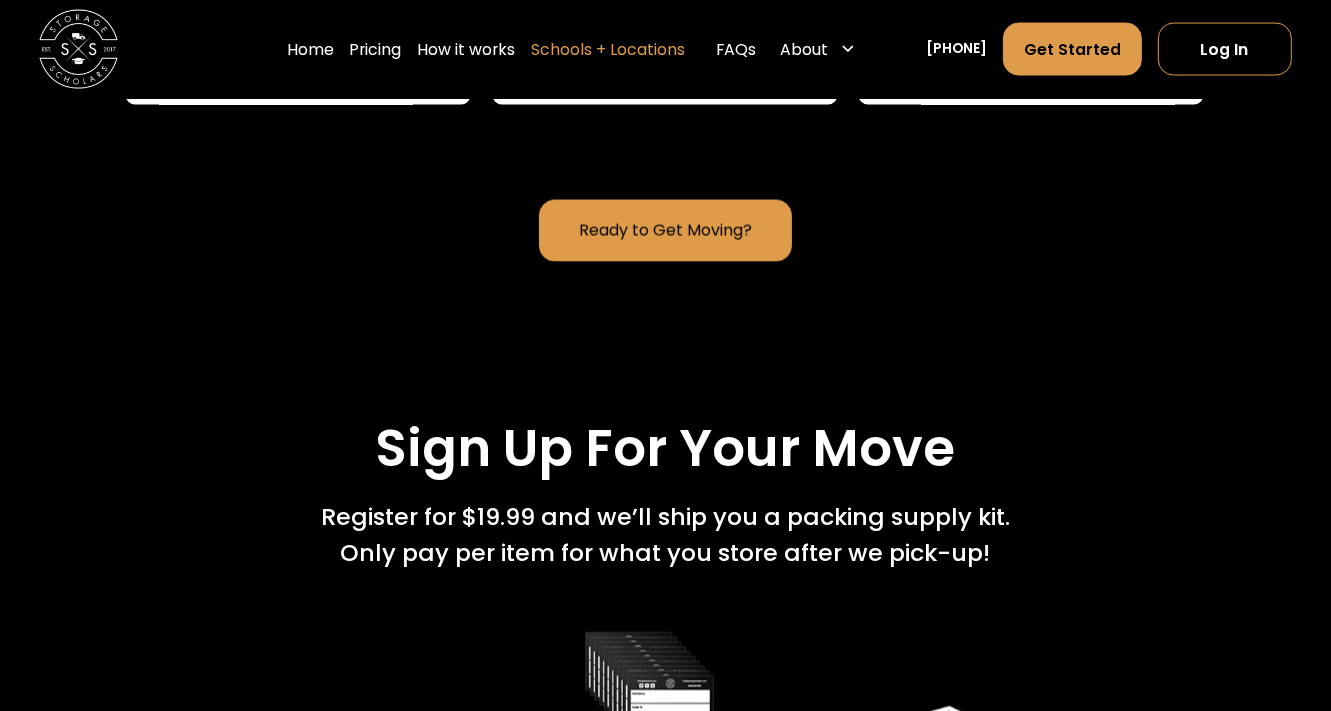 scroll, scrollTop: 2900, scrollLeft: 0, axis: vertical 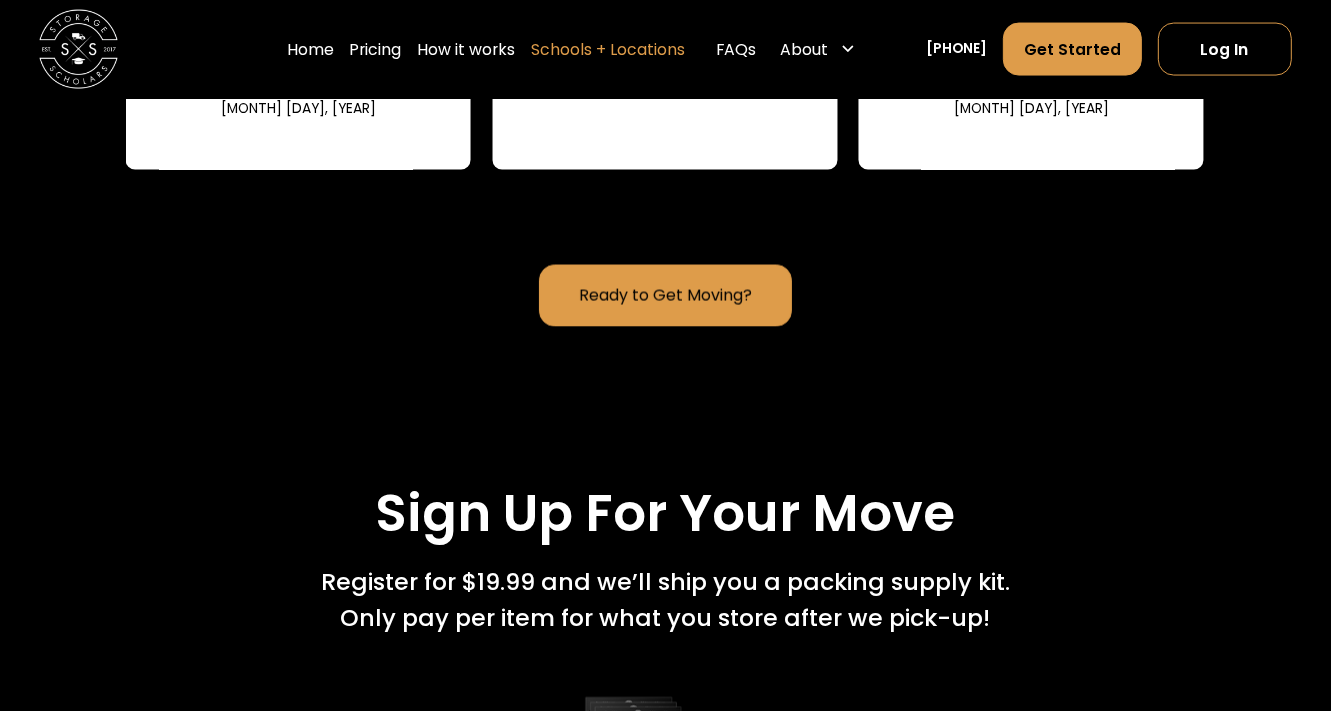 click on "Schools + Locations" at bounding box center (608, 49) 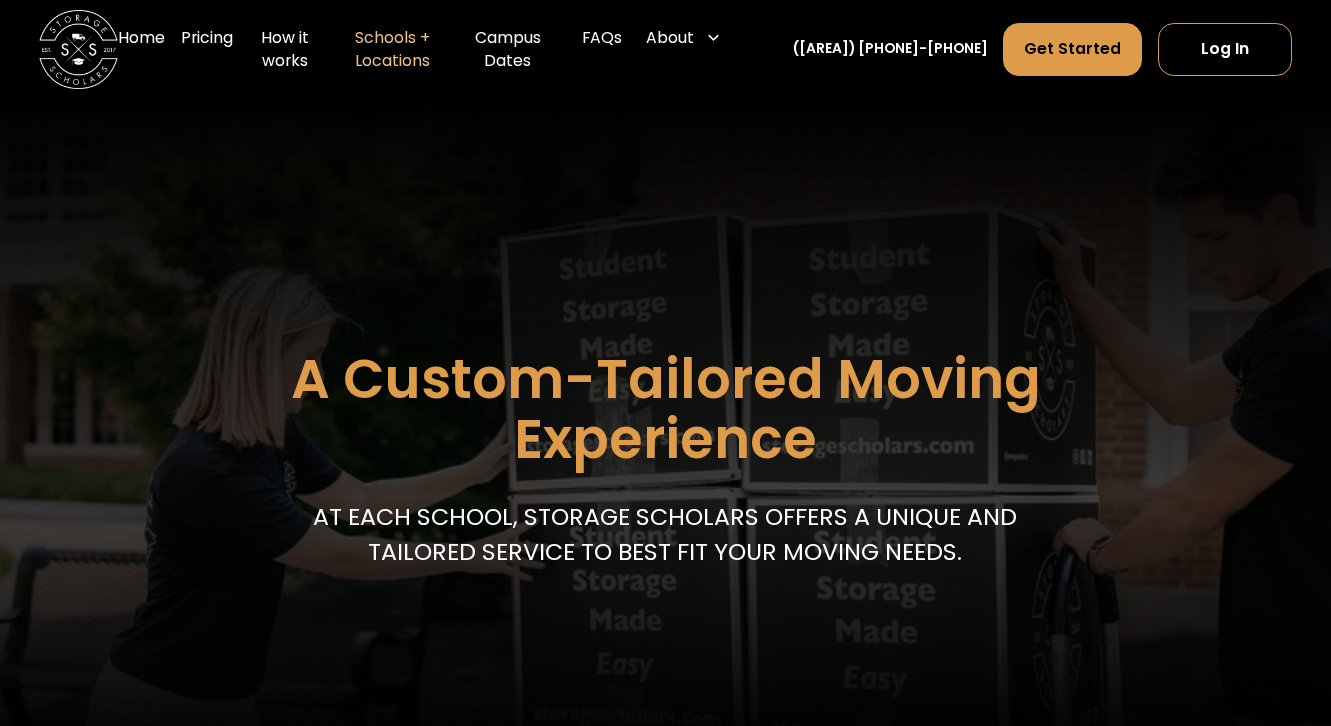 scroll, scrollTop: 0, scrollLeft: 0, axis: both 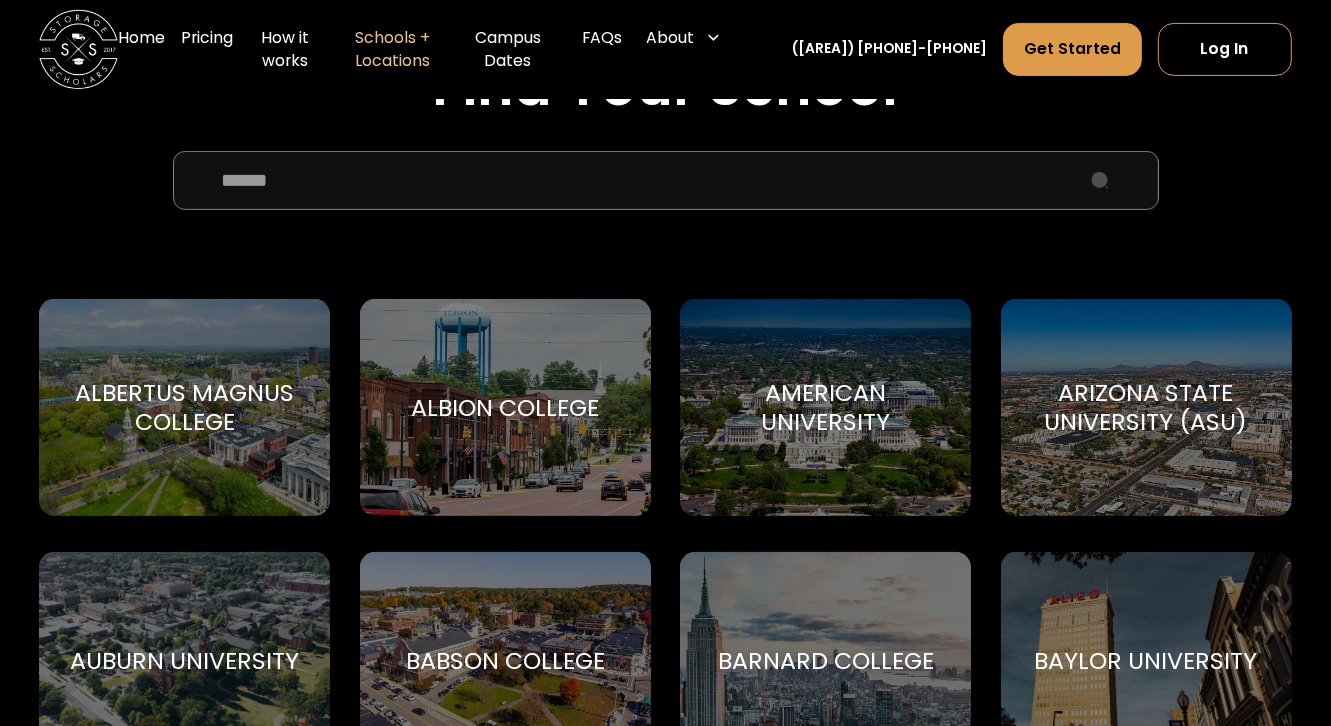 click at bounding box center [666, 180] 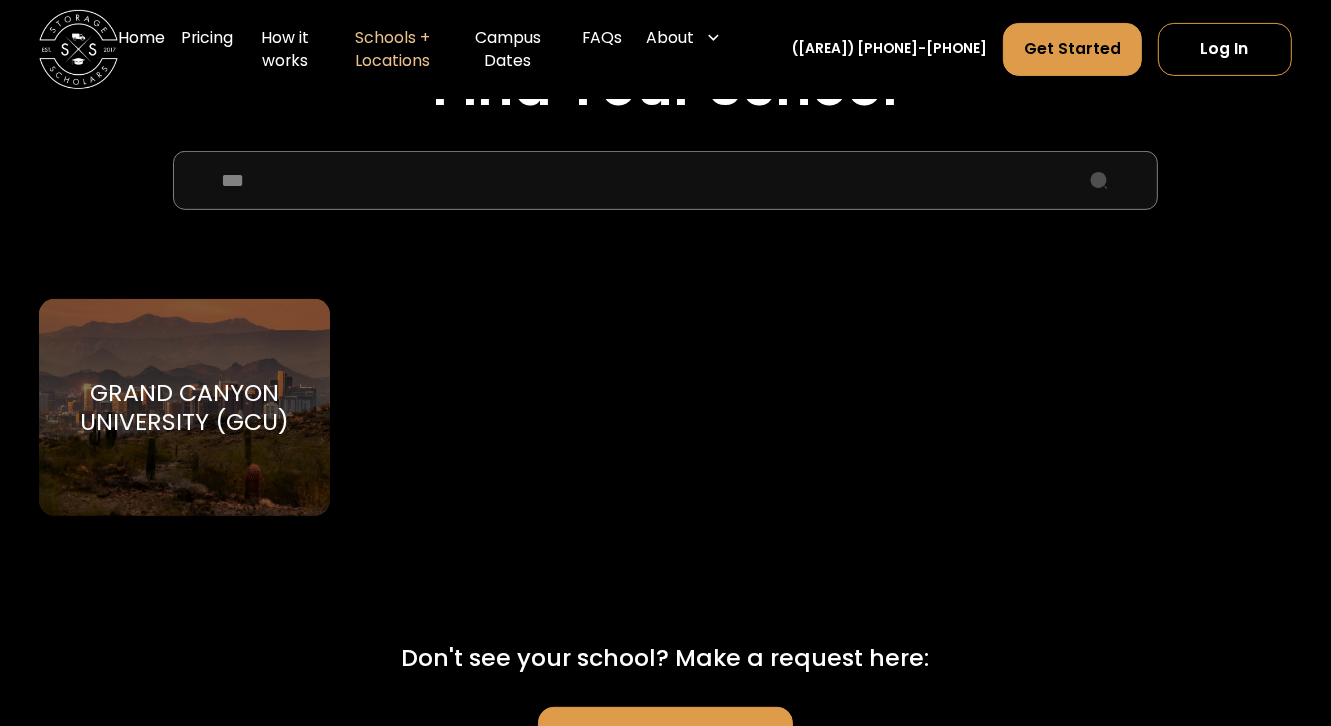 type on "***" 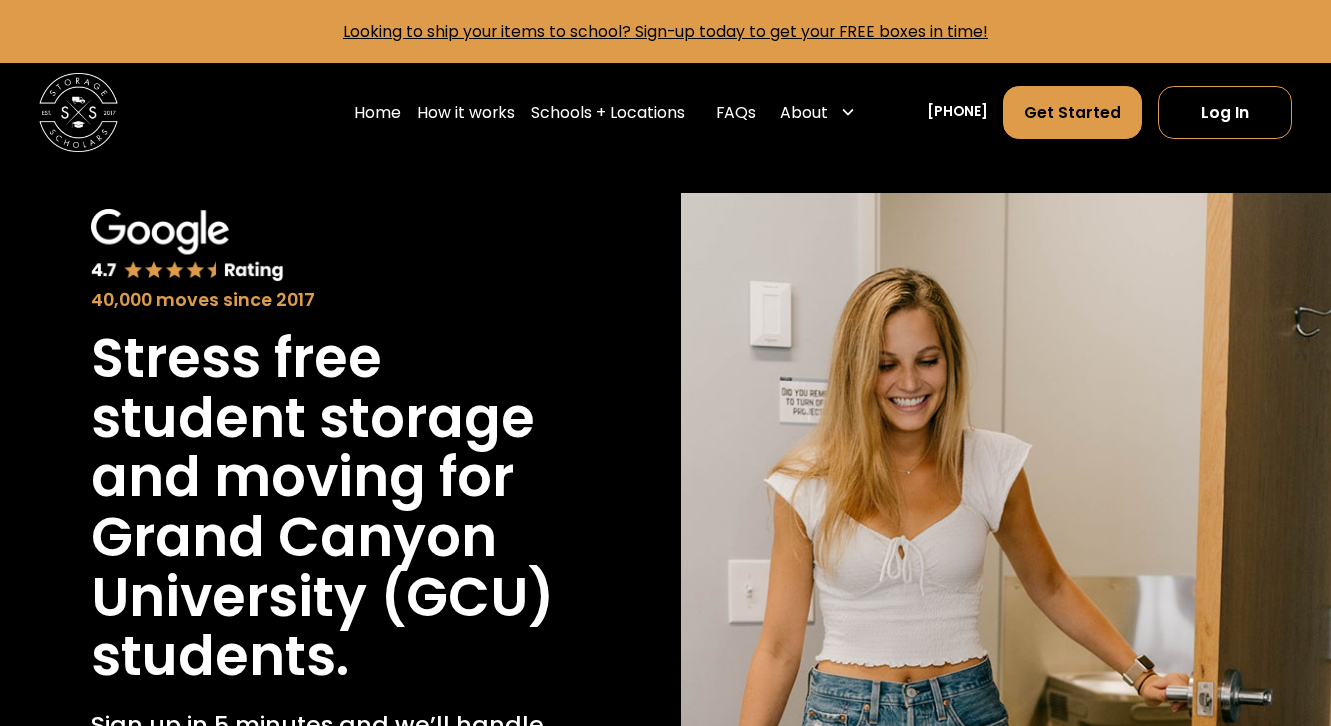 scroll, scrollTop: 0, scrollLeft: 0, axis: both 